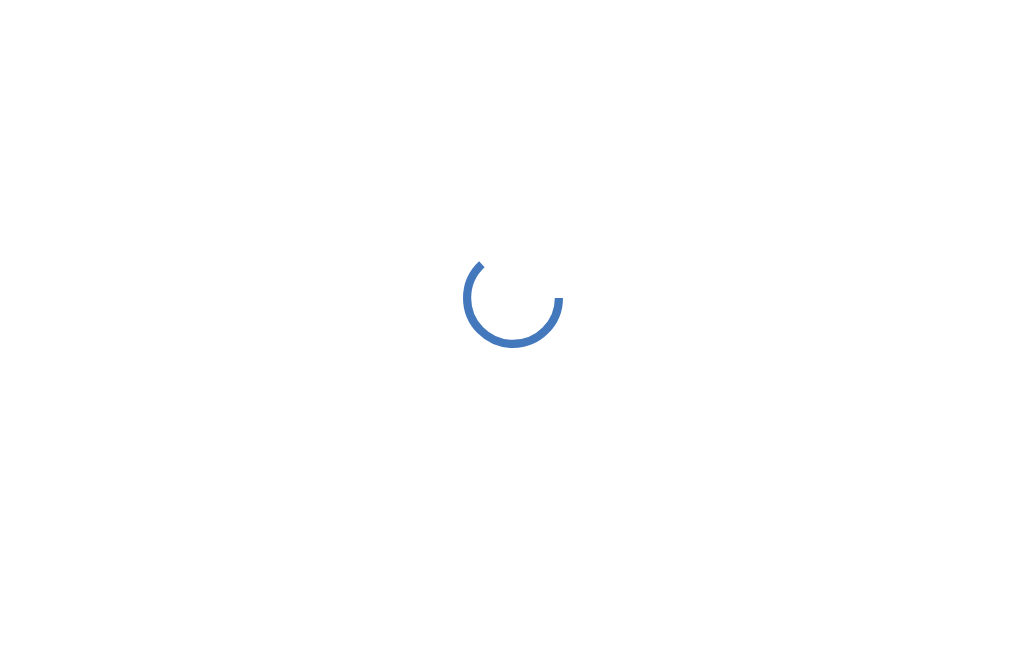 scroll, scrollTop: 0, scrollLeft: 0, axis: both 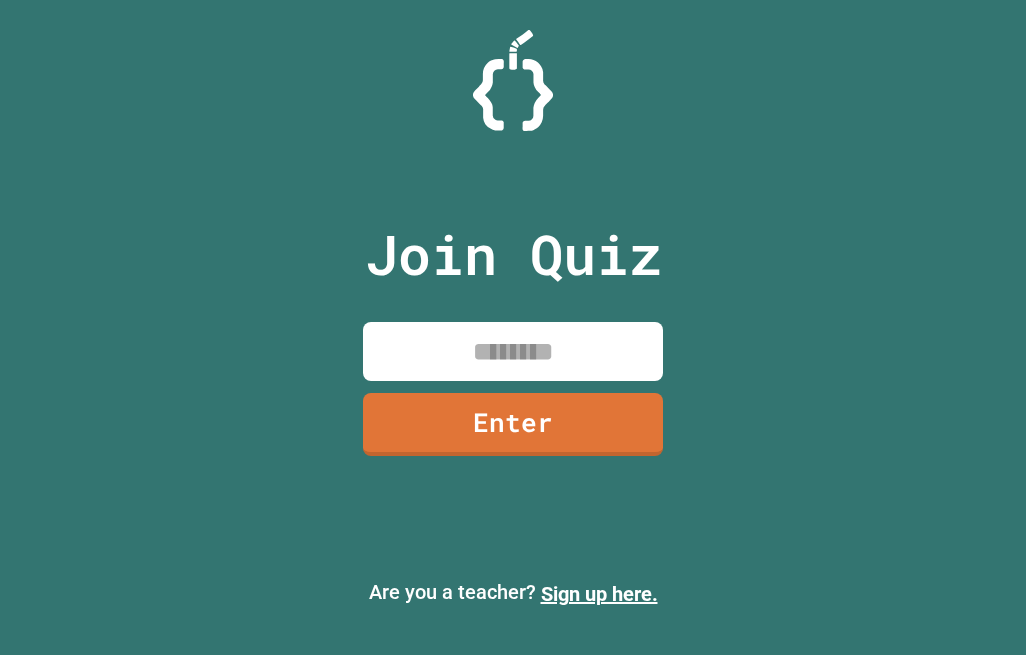 click at bounding box center [513, 351] 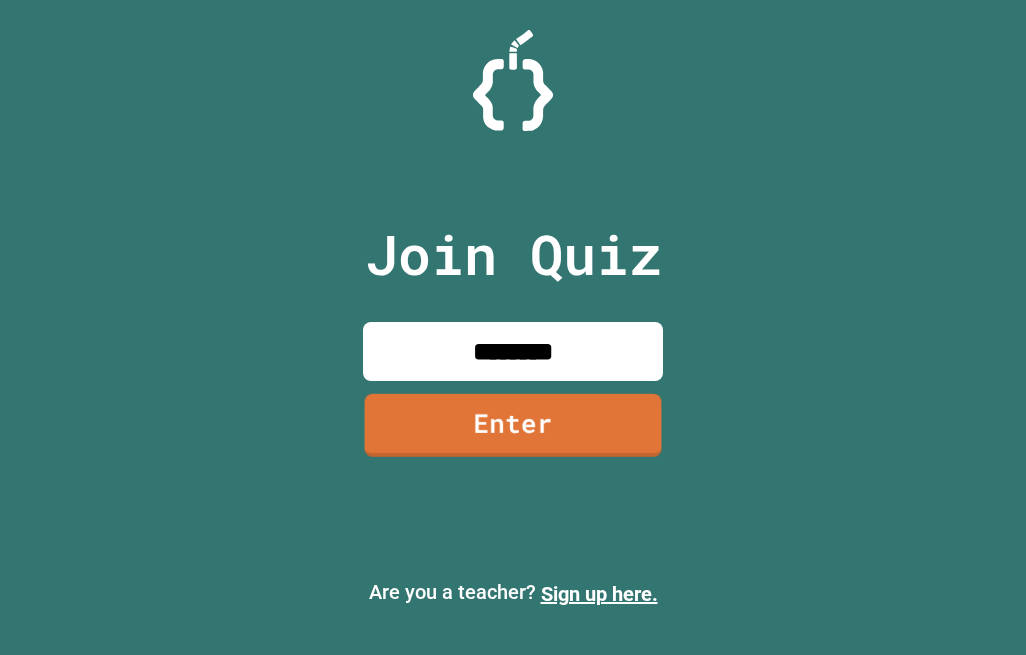 type on "********" 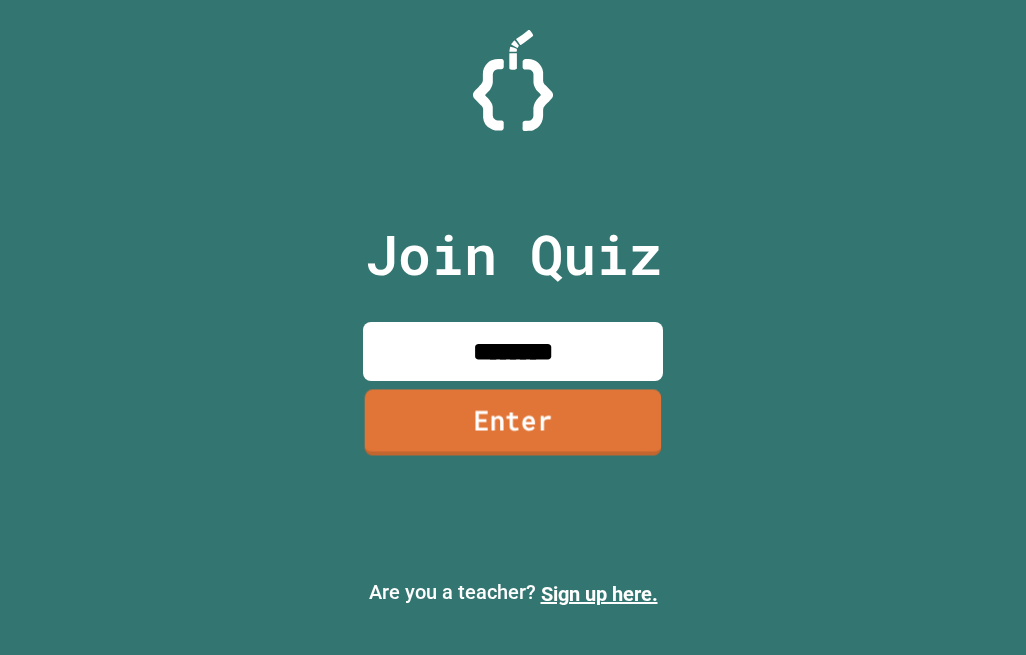 click on "Enter" at bounding box center [513, 422] 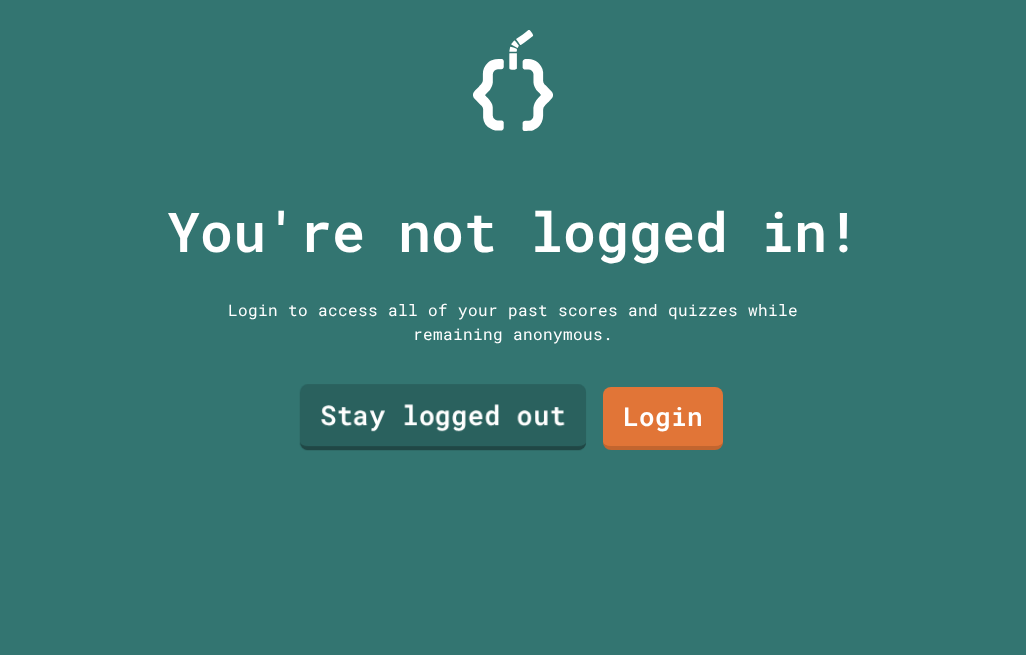 click on "Stay logged out" at bounding box center (443, 417) 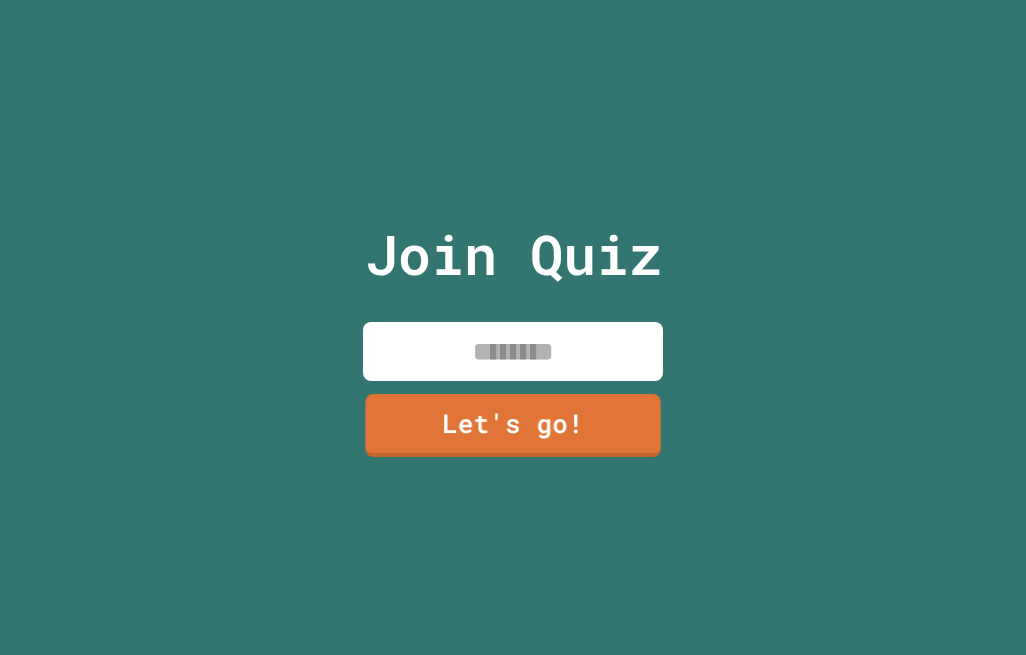 click at bounding box center [513, 351] 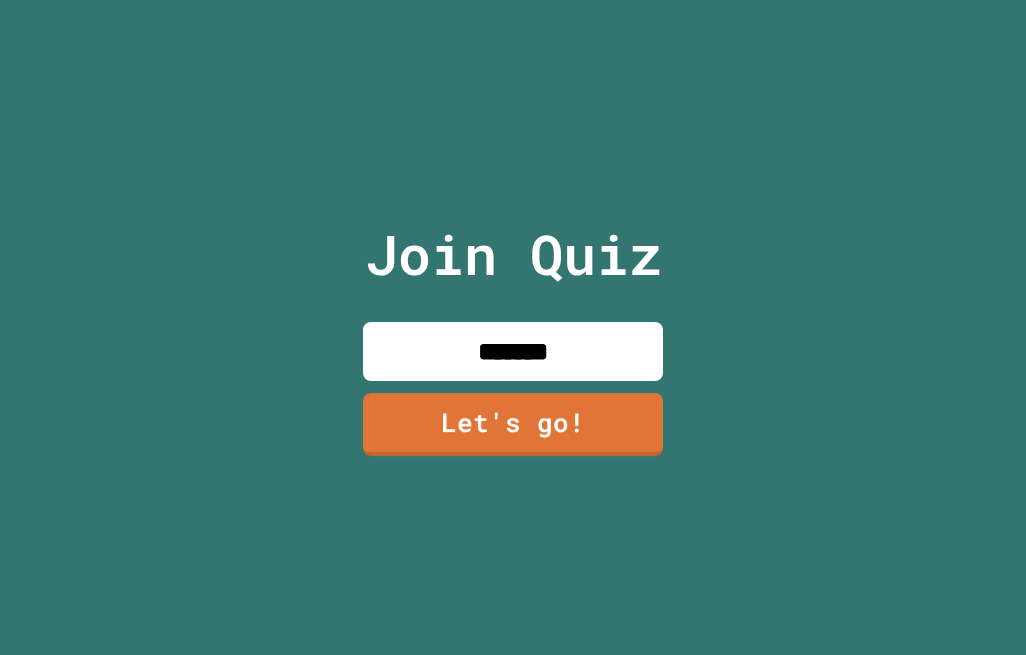 type on "*******" 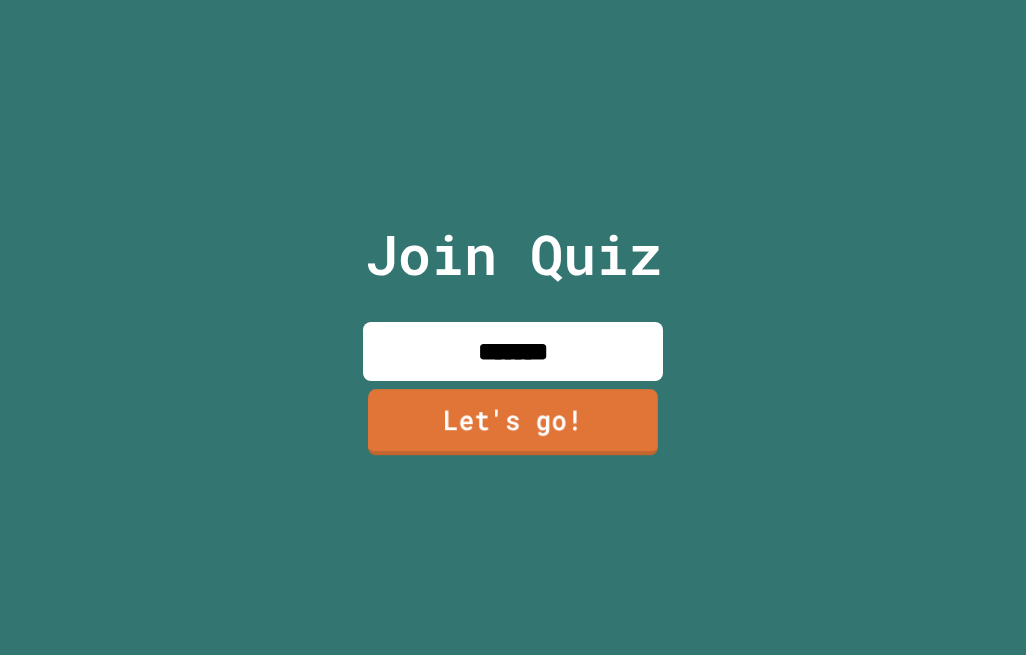 click on "Let's go!" at bounding box center (513, 422) 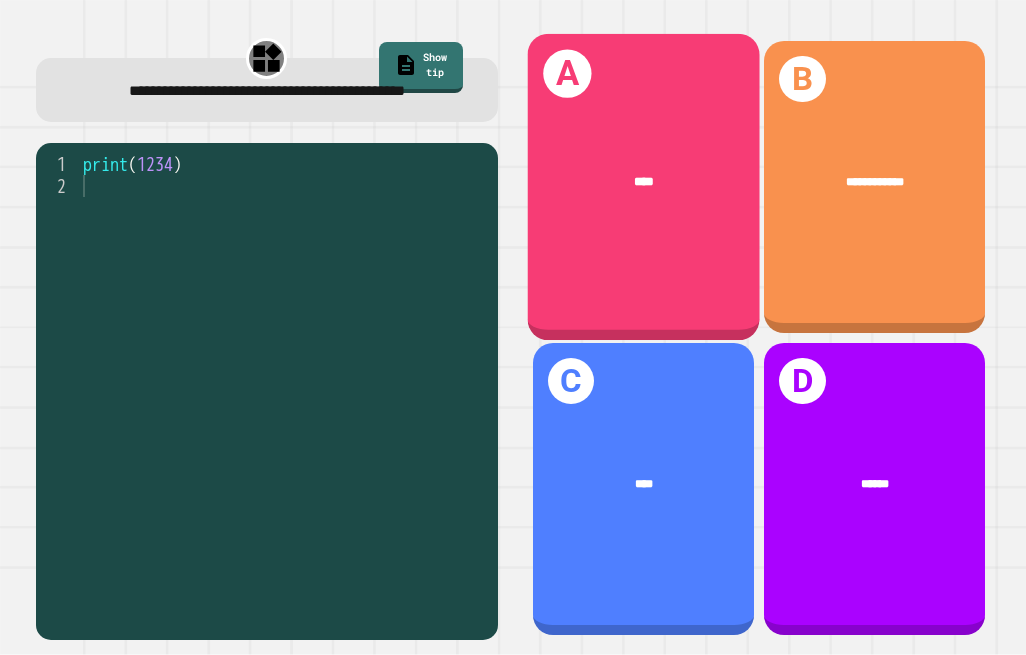 click on "A ****" at bounding box center [644, 186] 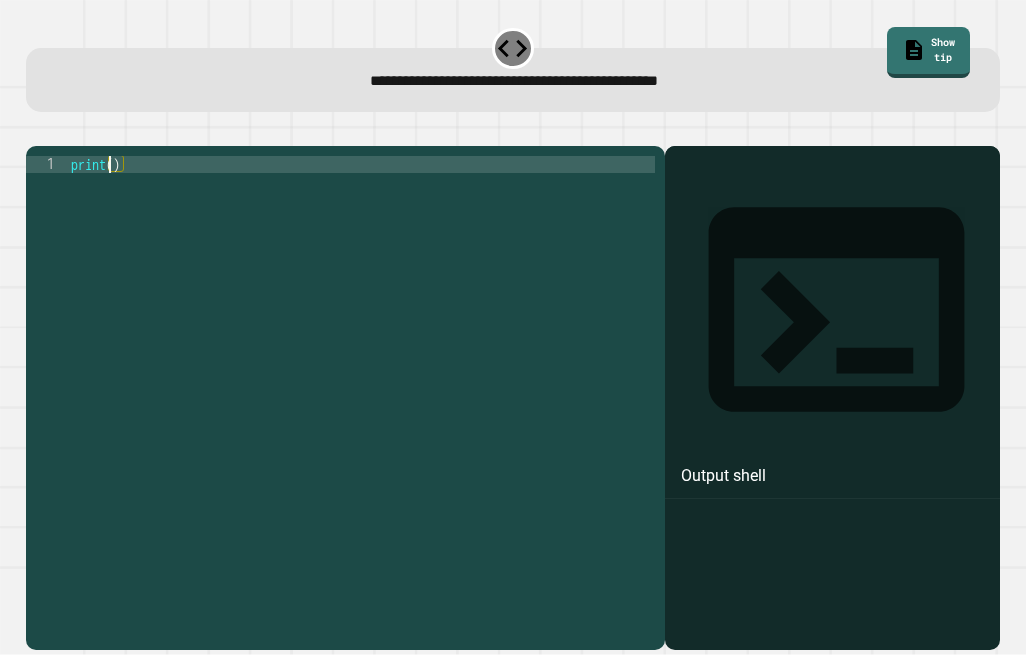 click on "print ( )" at bounding box center (361, 377) 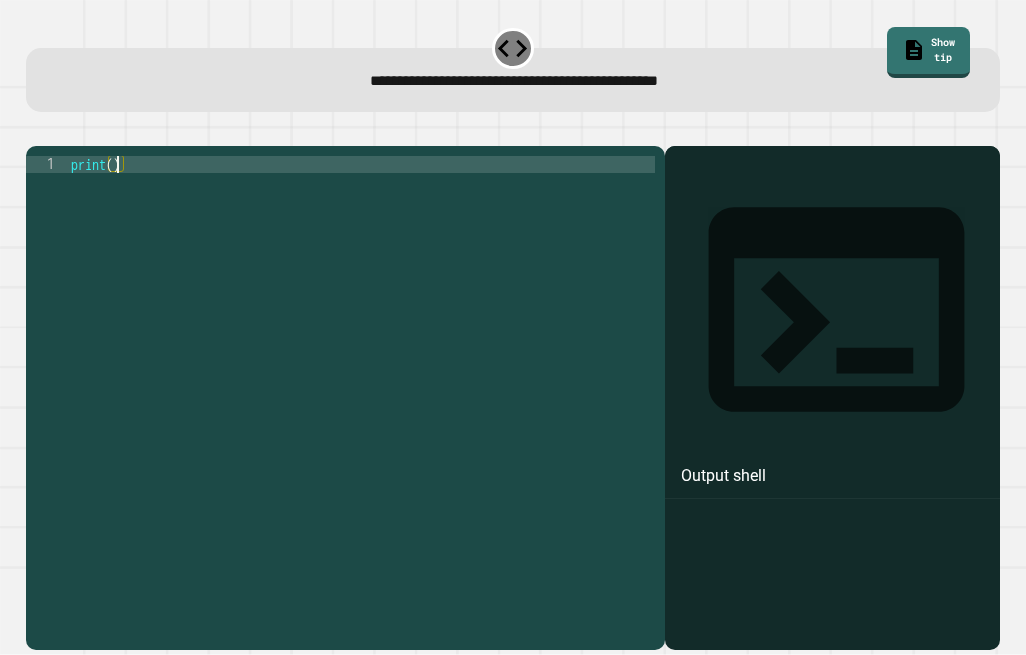 click on "print ( )" at bounding box center [361, 377] 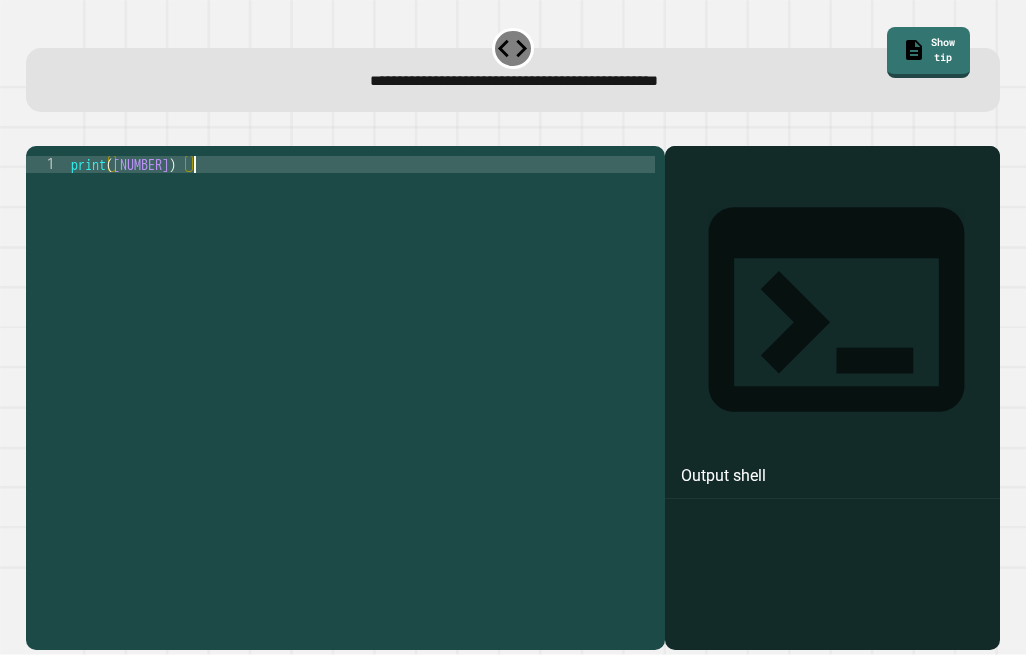 scroll, scrollTop: 0, scrollLeft: 8, axis: horizontal 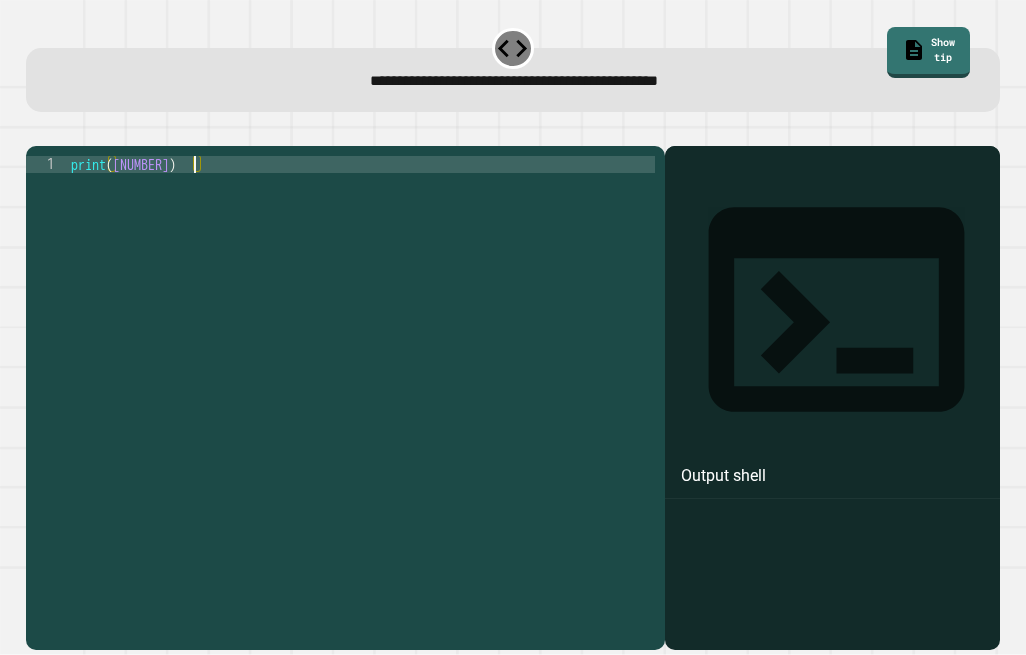 click on "print ( [NUMBER] )" at bounding box center [361, 377] 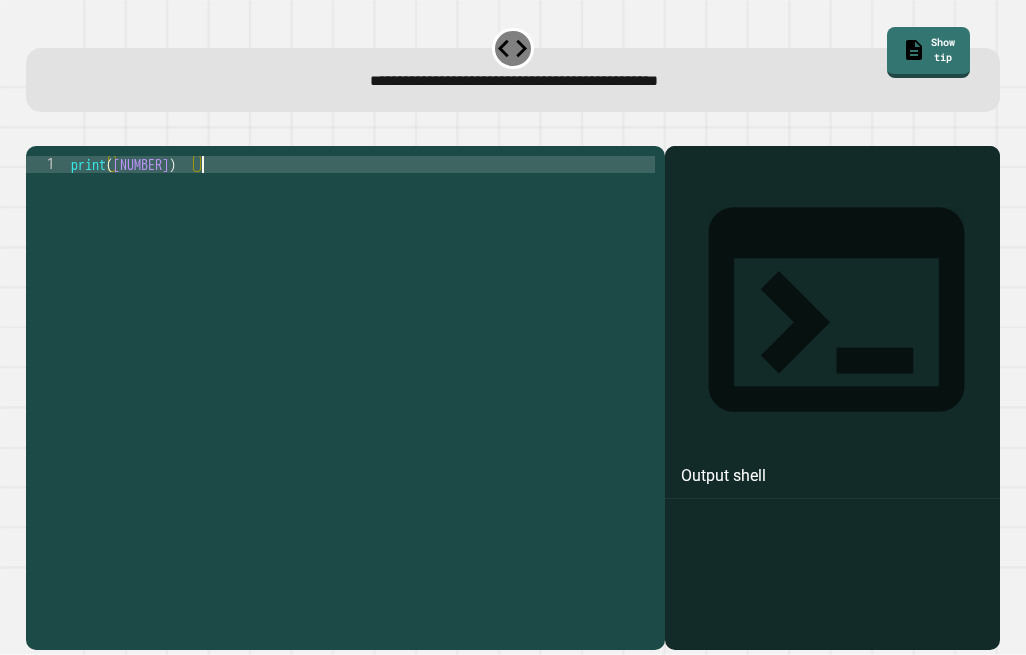 type on "**********" 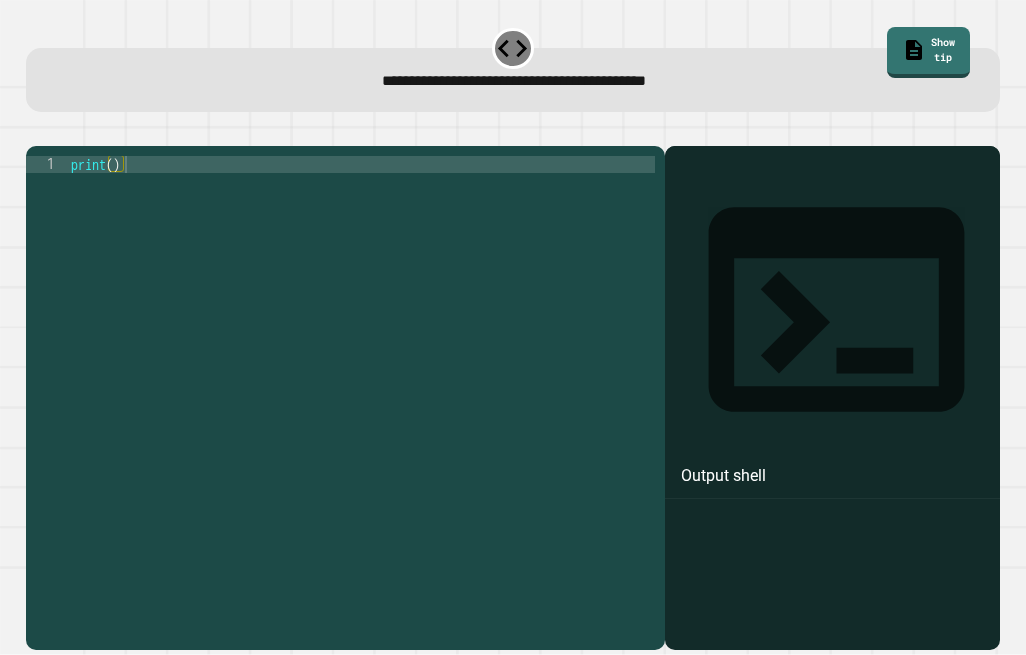 click on "print ( )" at bounding box center (361, 377) 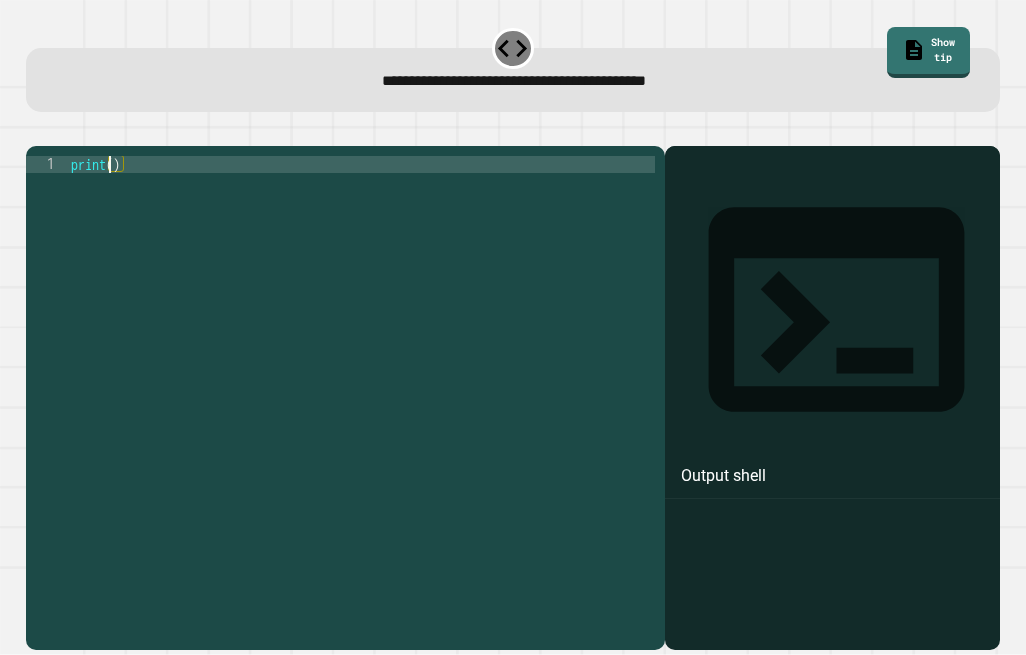 click on "print ( )" at bounding box center [361, 377] 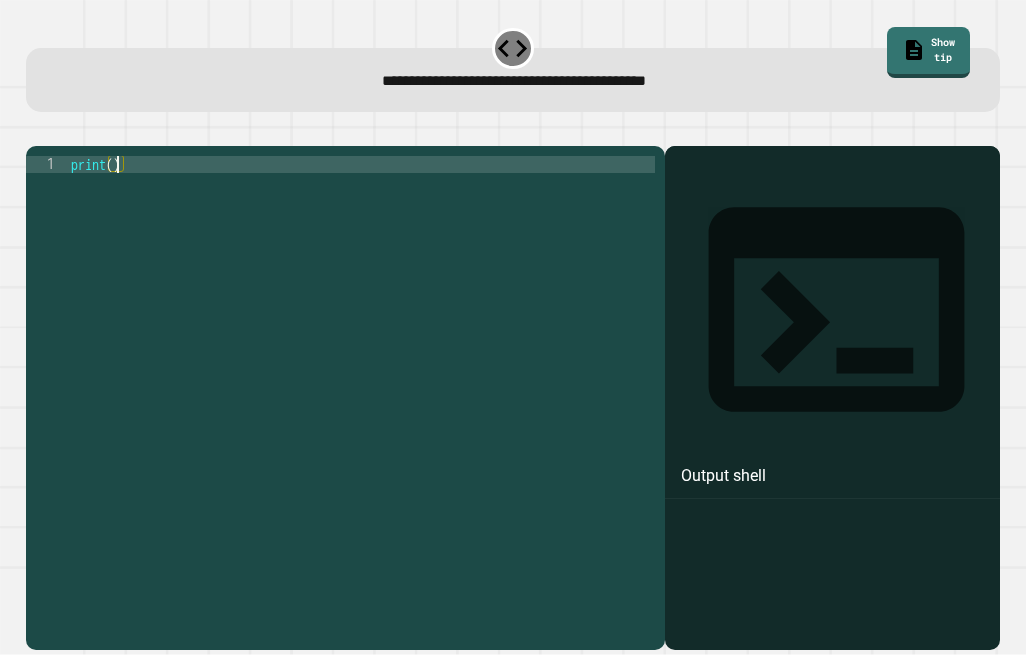 click on "print ( )" at bounding box center [361, 377] 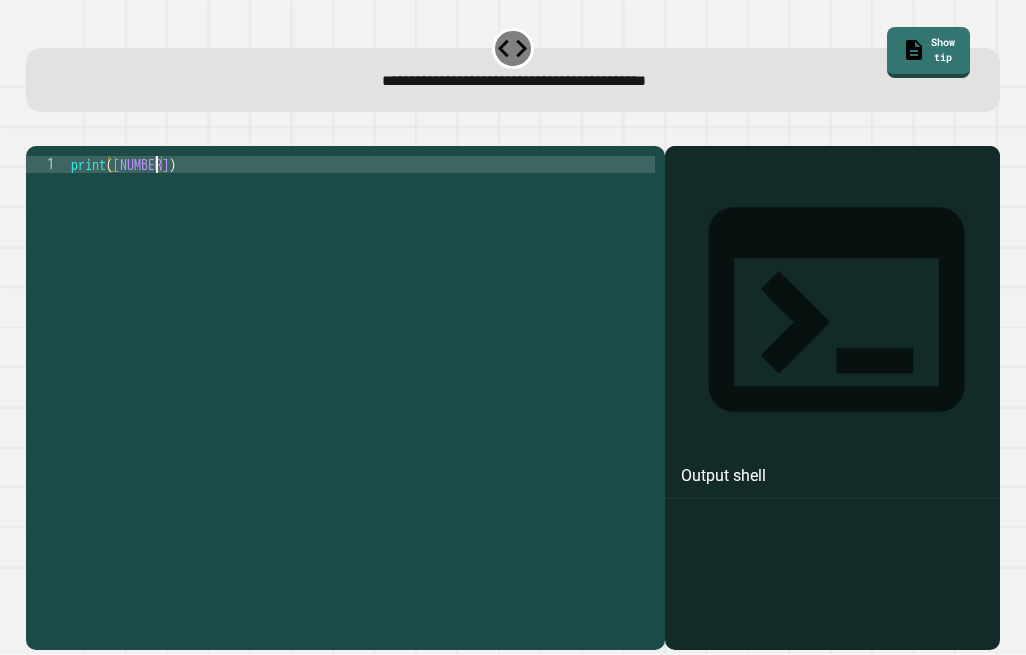 scroll, scrollTop: 0, scrollLeft: 6, axis: horizontal 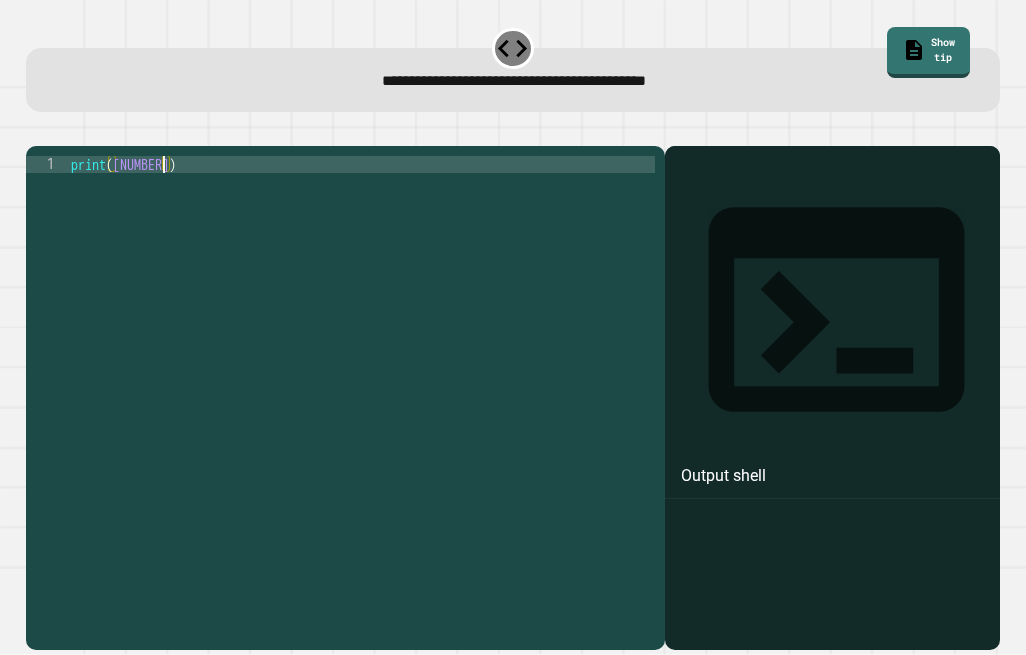 type on "**********" 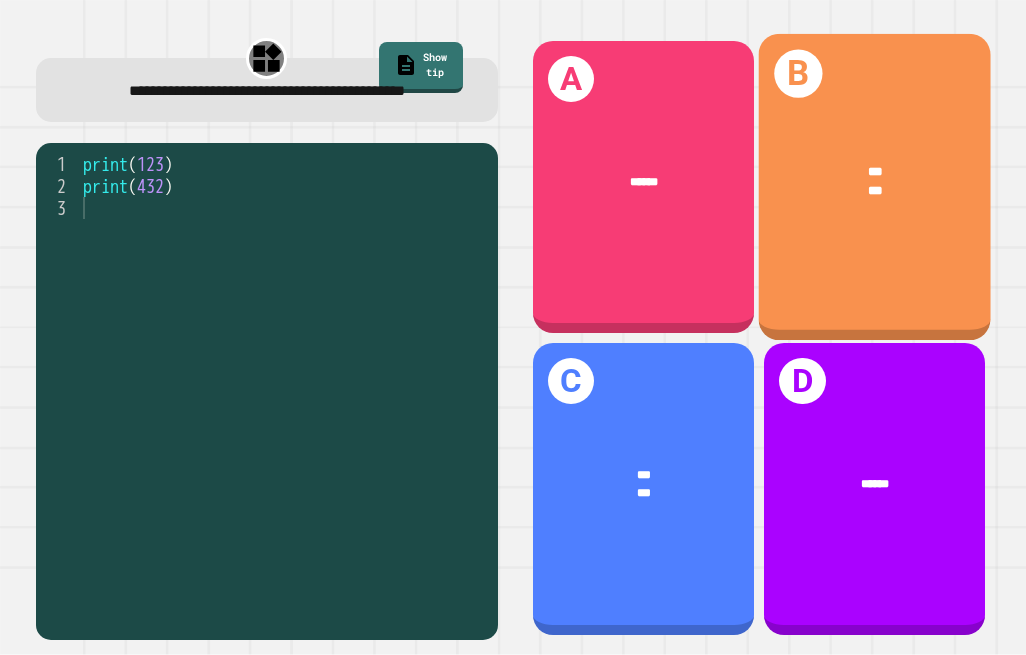 click on "*** ***" at bounding box center [875, 182] 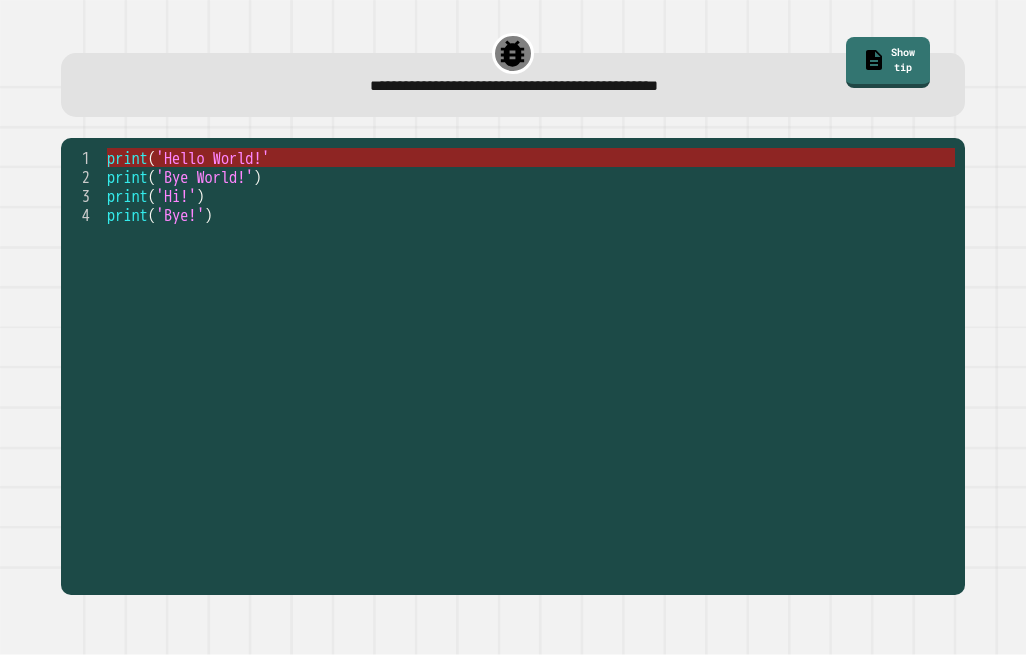 click on "'Hello World!'" at bounding box center [213, 158] 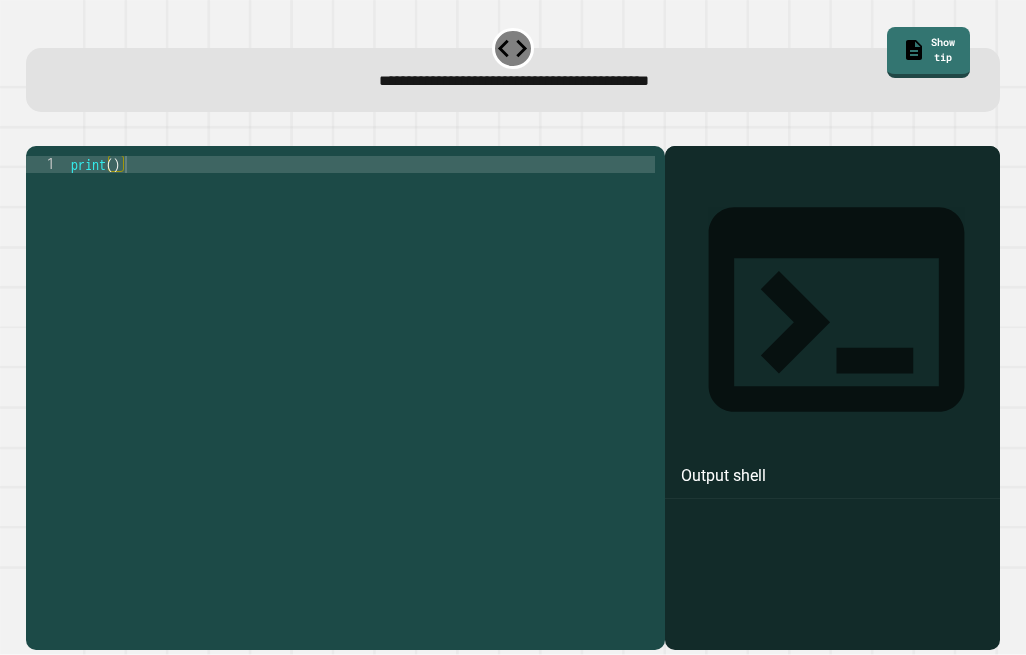 click on "print ( )" at bounding box center [361, 377] 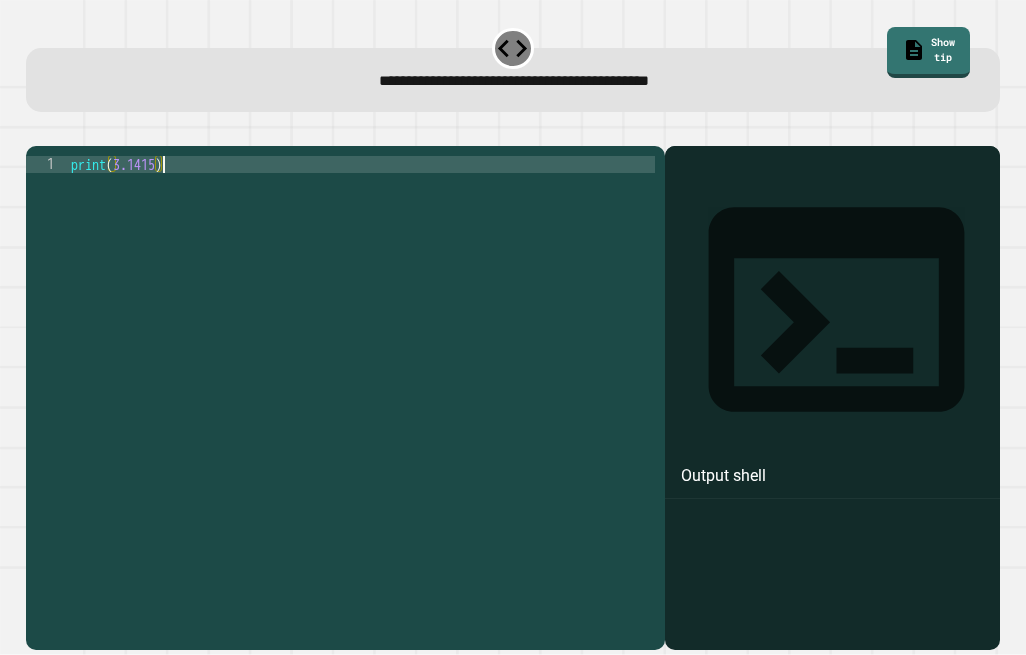 scroll, scrollTop: 0, scrollLeft: 6, axis: horizontal 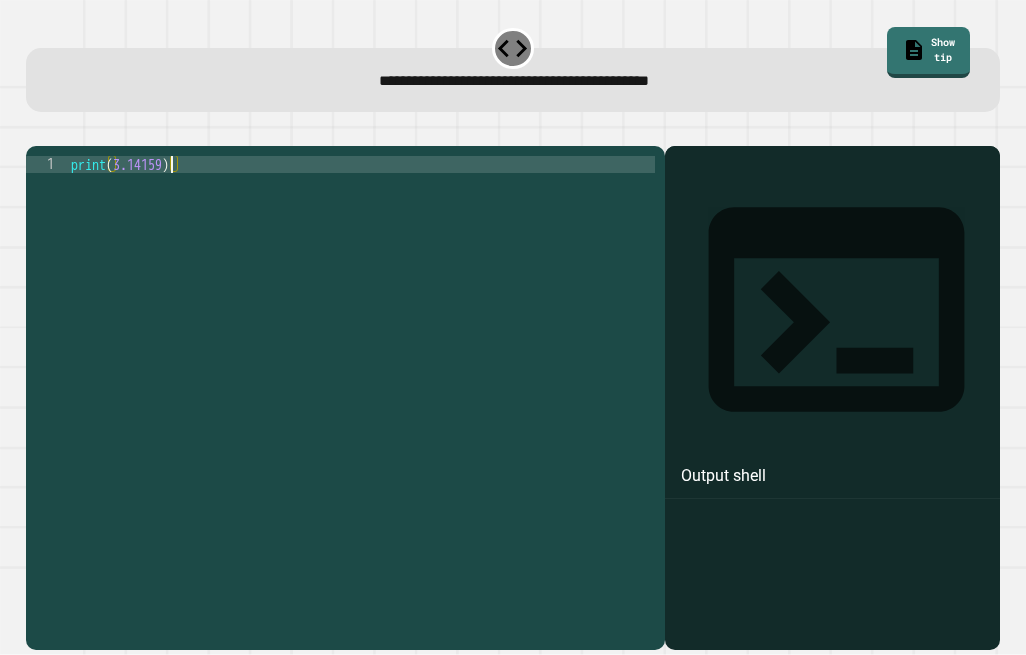 type on "**********" 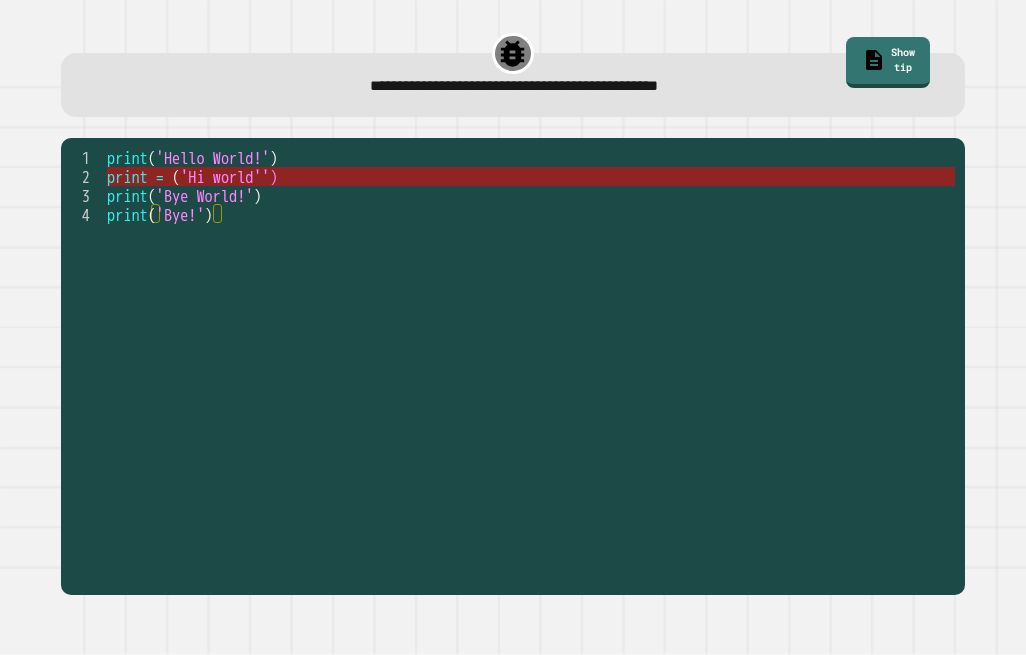 click on "'Hi world'')" at bounding box center (229, 177) 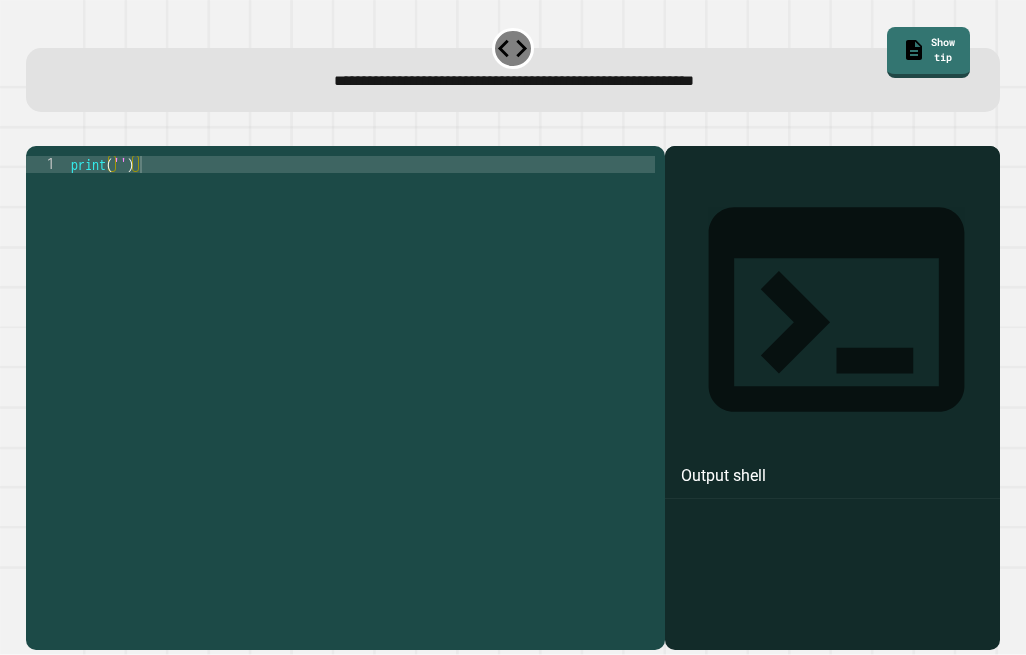click on "print ( '' )" at bounding box center [361, 377] 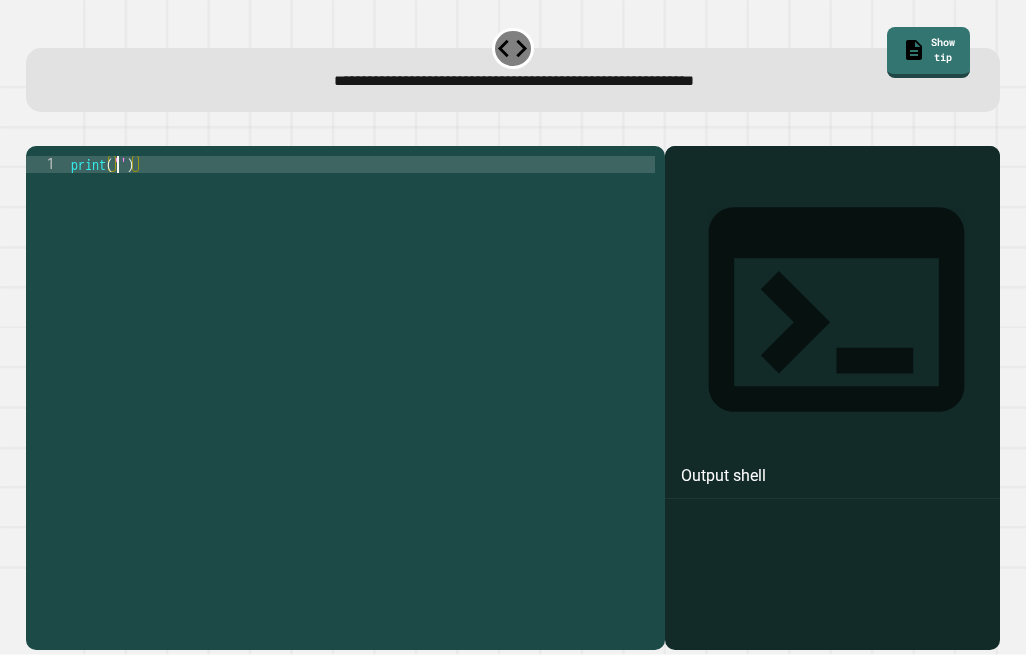 click on "print ( '' )" at bounding box center [361, 377] 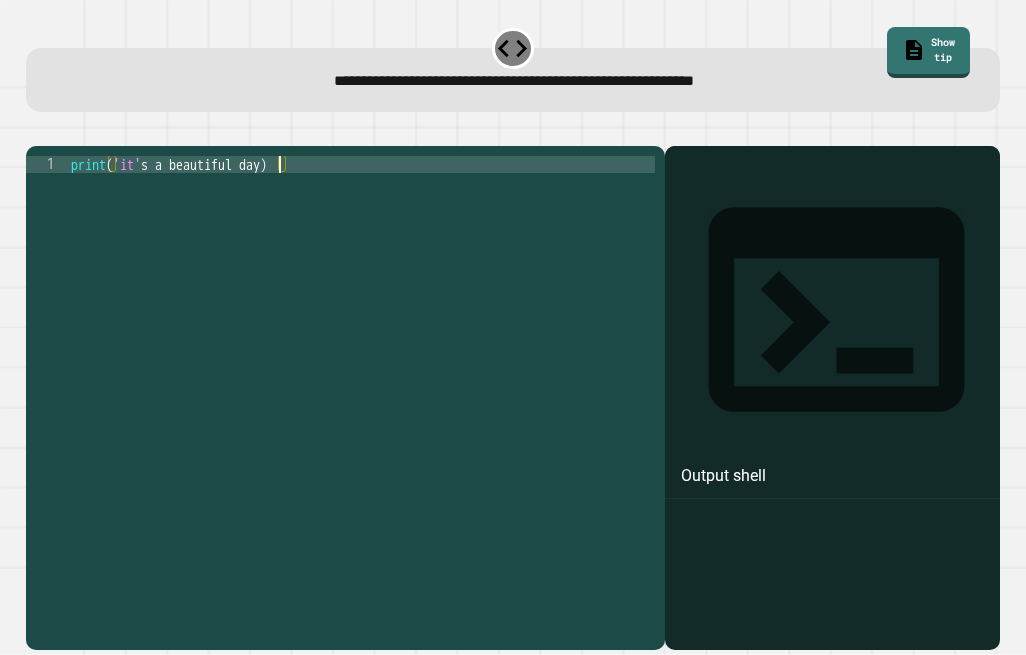 scroll, scrollTop: 0, scrollLeft: 15, axis: horizontal 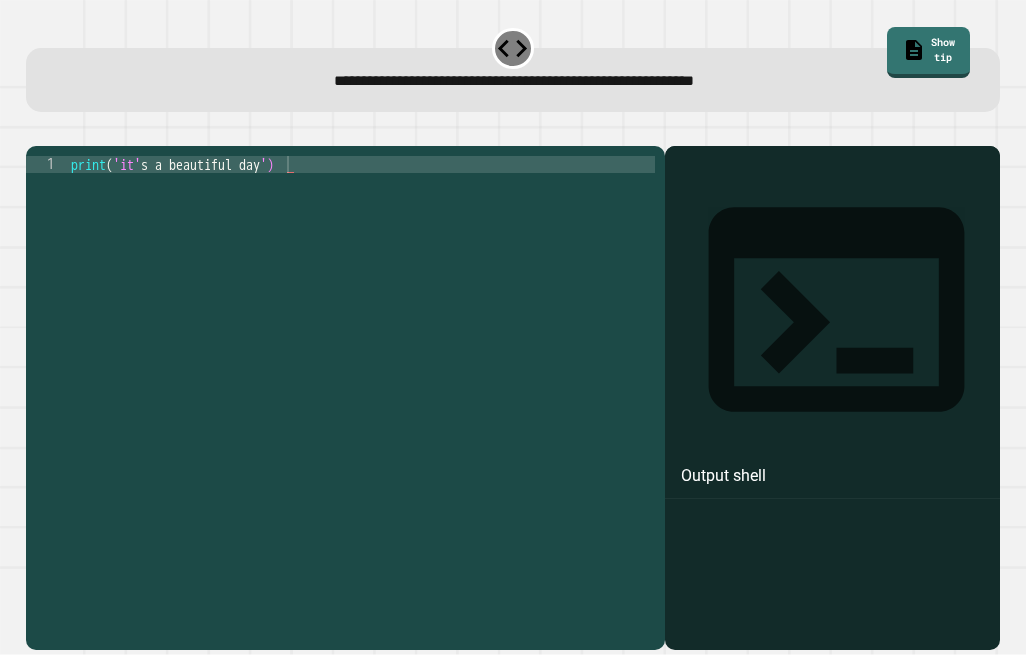 click 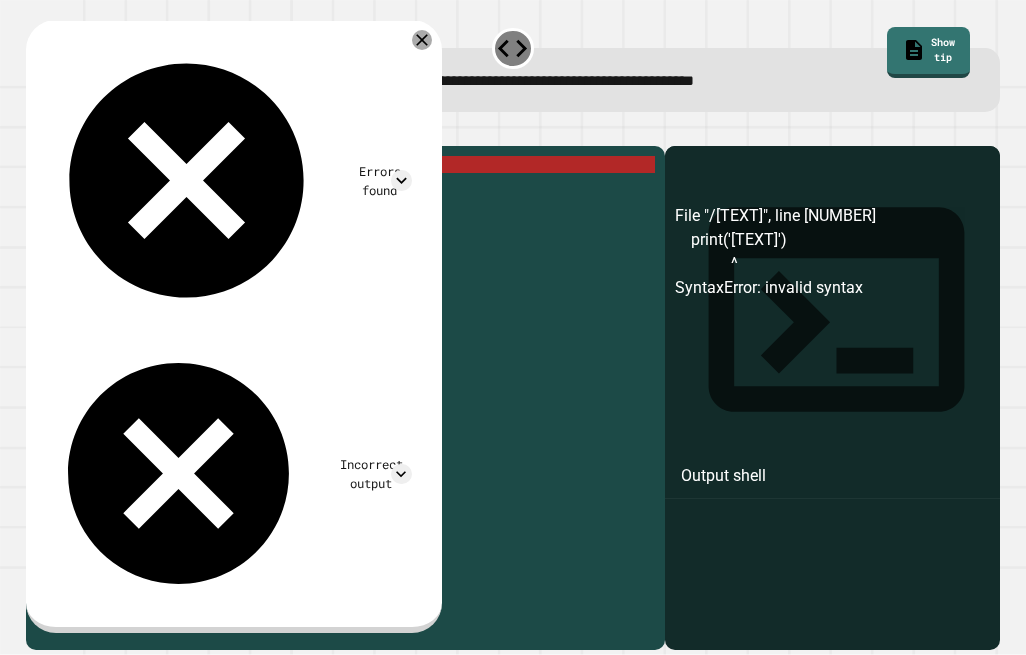click on "print ( '[TEXT]' )" at bounding box center (361, 377) 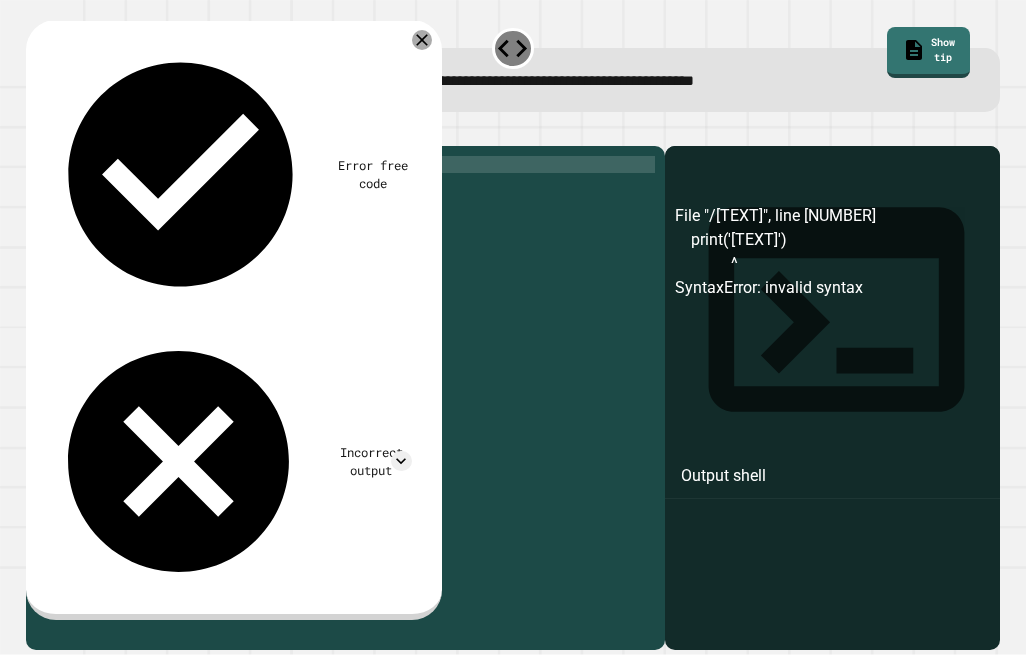 scroll, scrollTop: 0, scrollLeft: 14, axis: horizontal 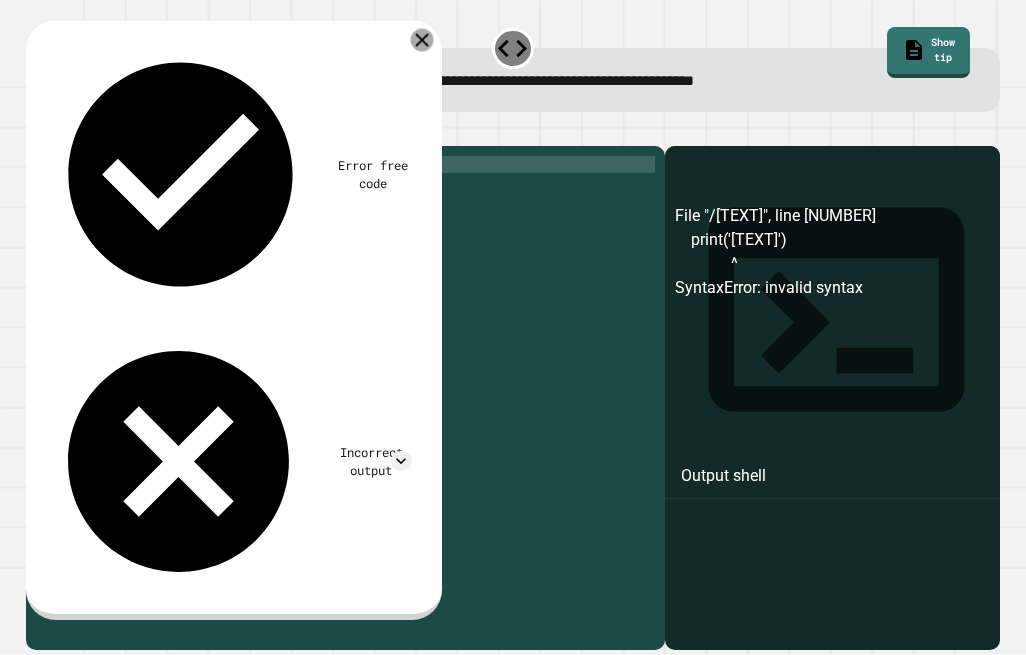 click 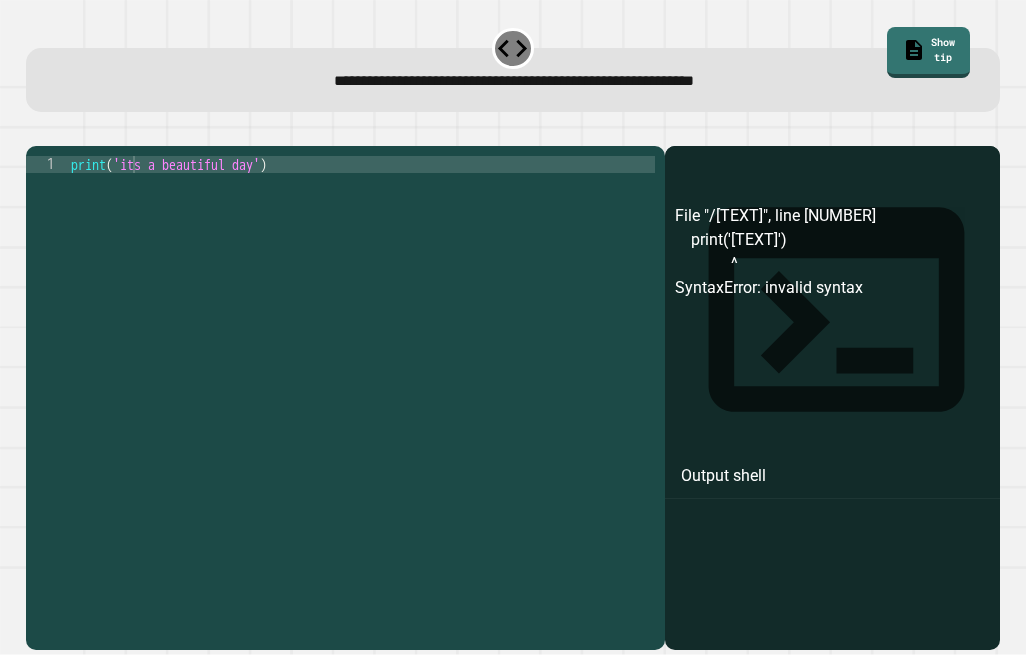 click on "print ( 'its a beautiful day' )" at bounding box center (361, 377) 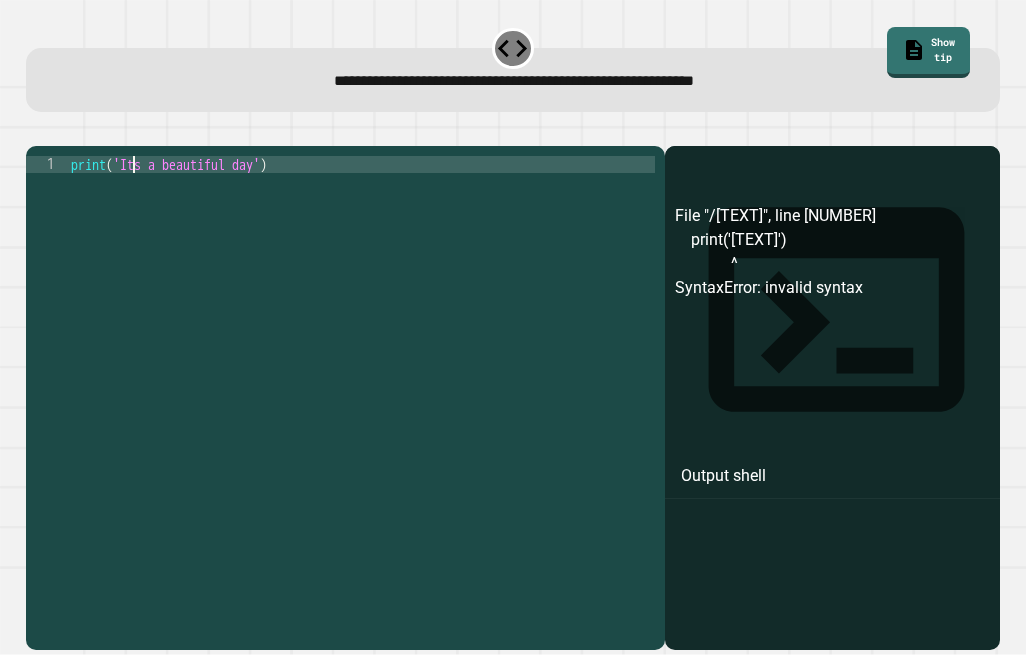 scroll, scrollTop: 0, scrollLeft: 4, axis: horizontal 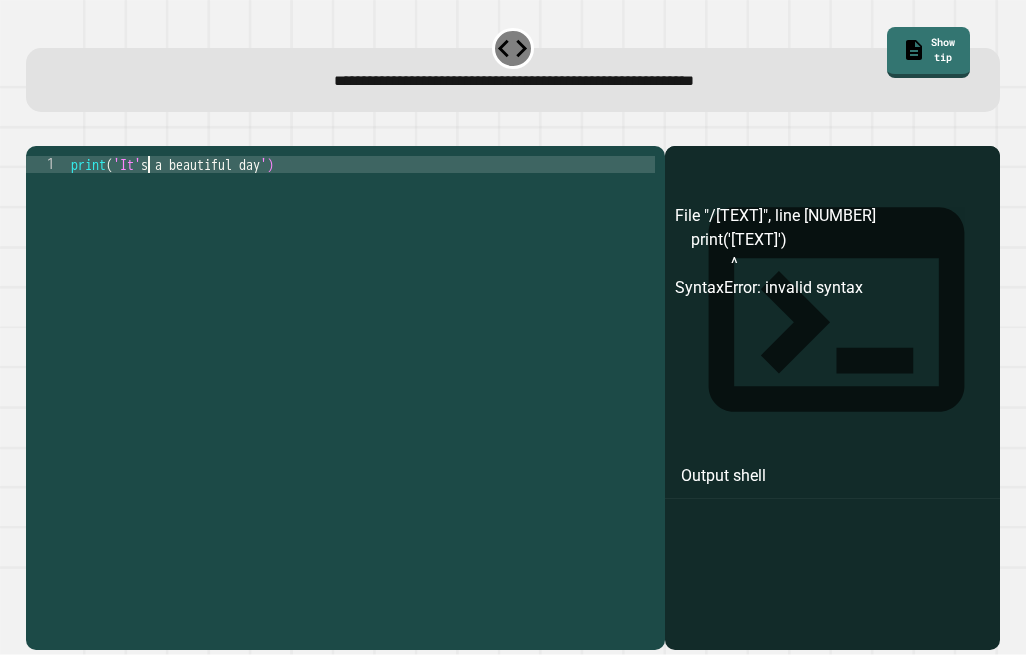 type on "**********" 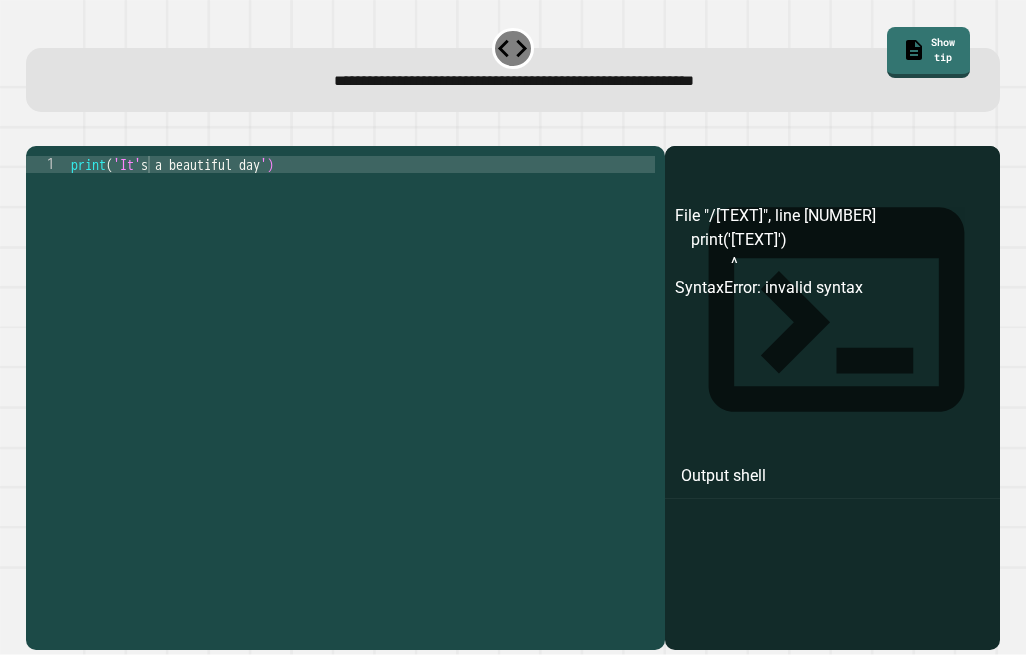 click 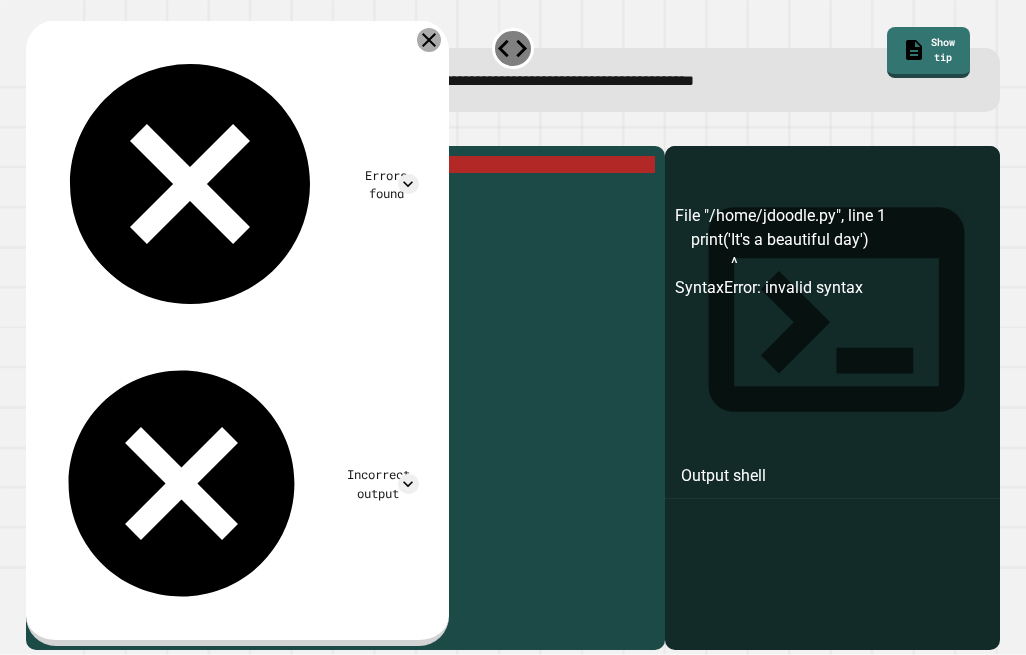 click 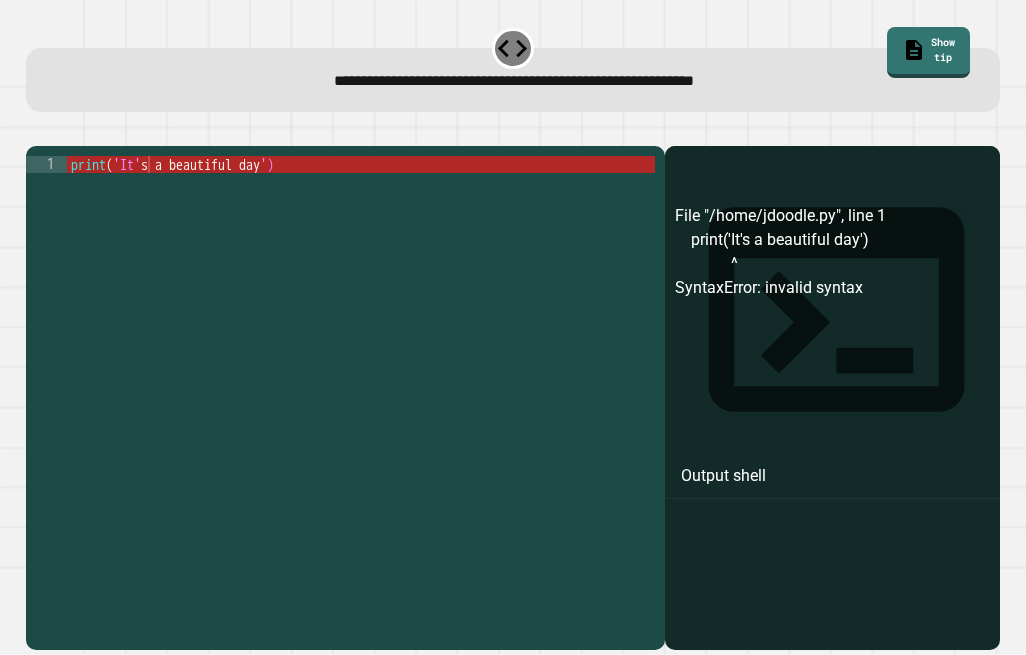click 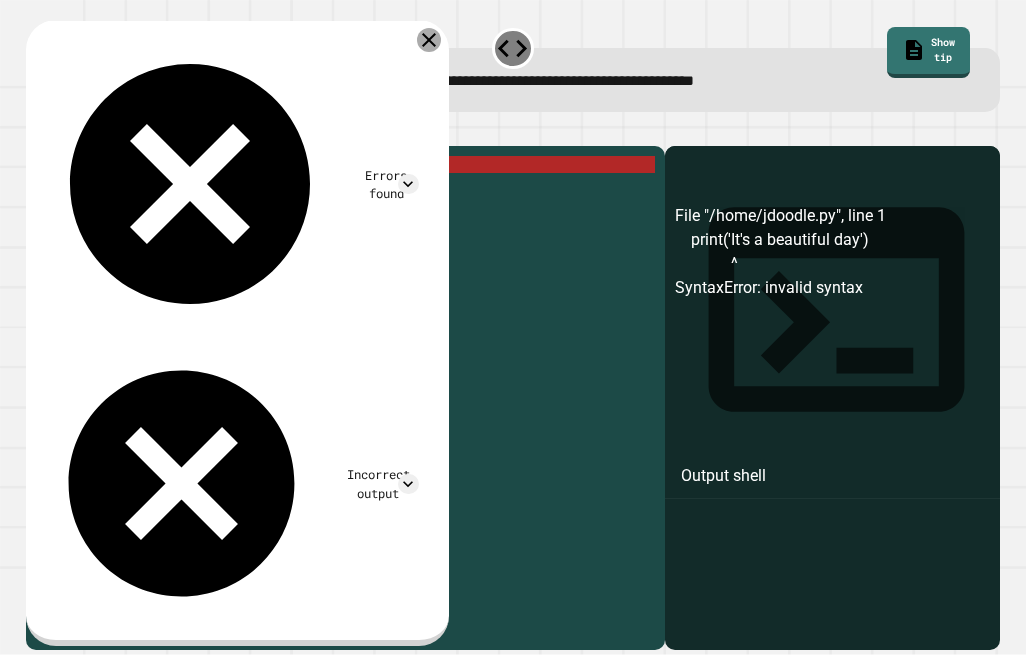 click 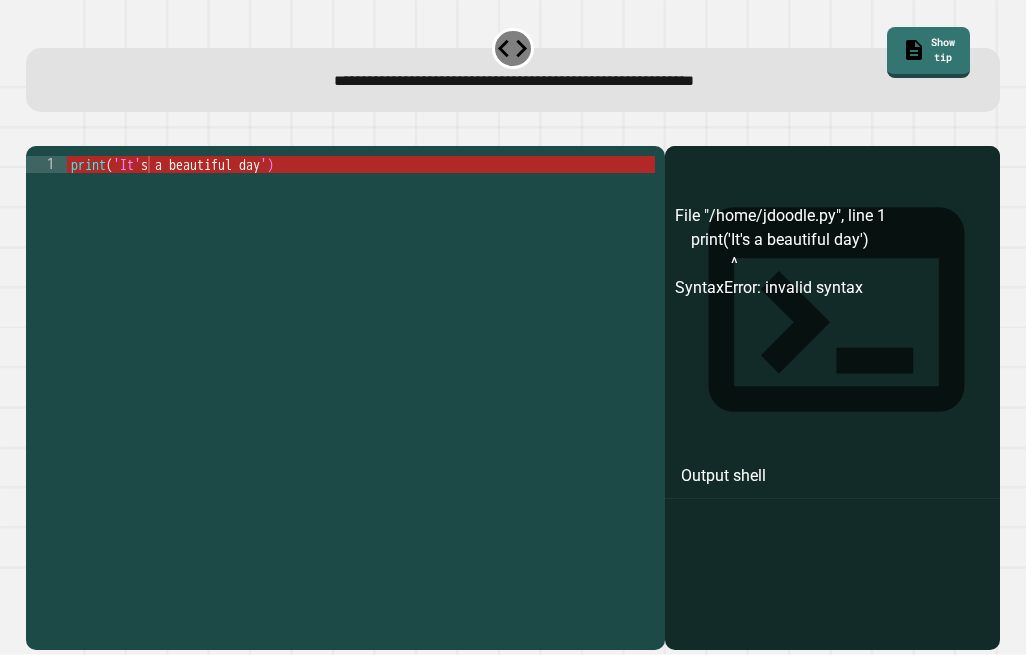 click on "print ( 'It' s   a   beautiful   day ')" at bounding box center (361, 377) 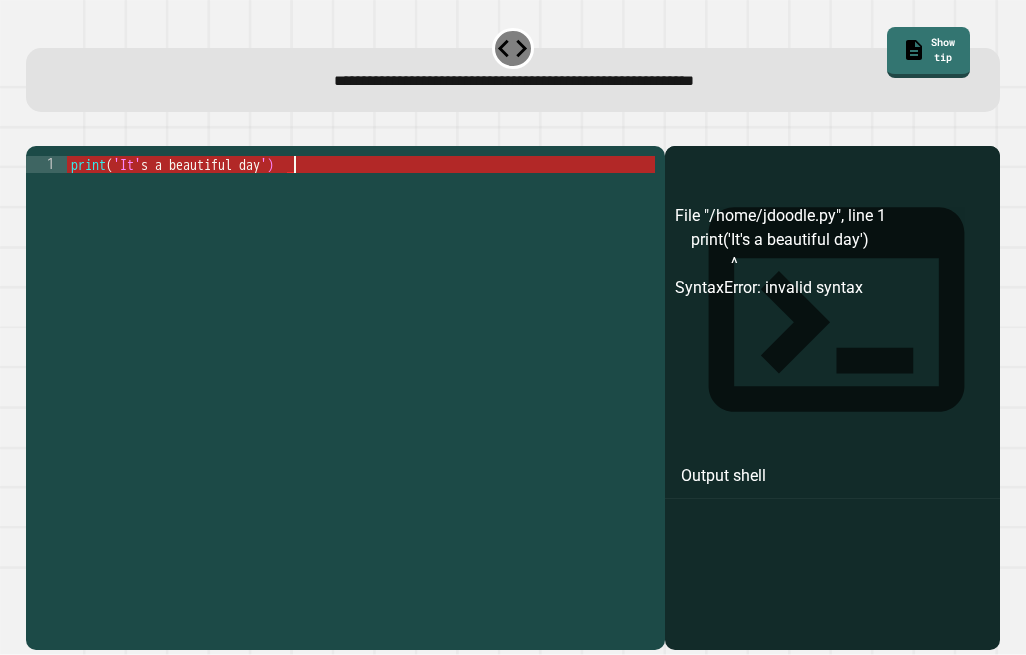 click on "print ( 'It' s   a   beautiful   day ')" at bounding box center (361, 377) 